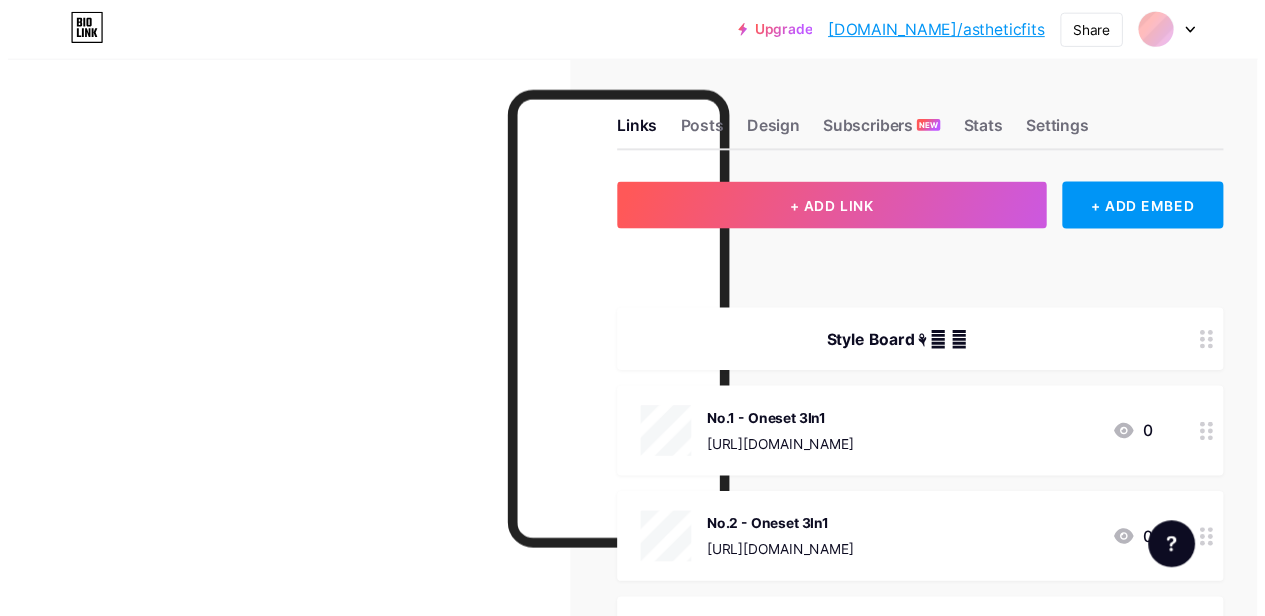 scroll, scrollTop: 0, scrollLeft: 0, axis: both 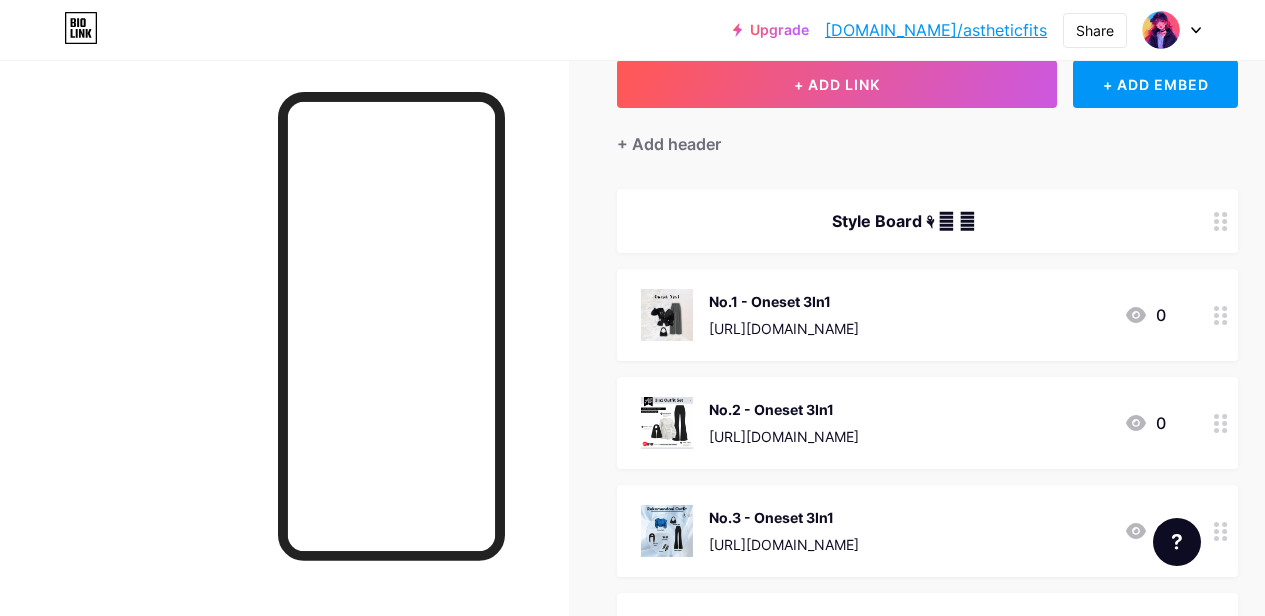 click 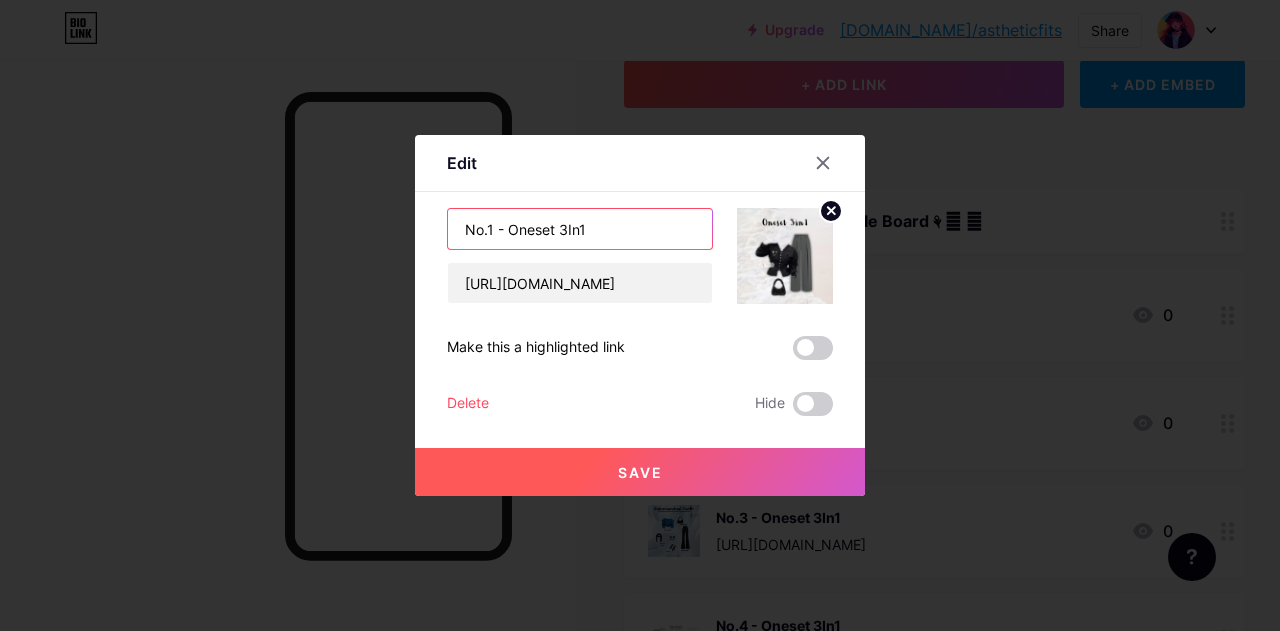 click on "No.1 - Oneset 3In1" at bounding box center (580, 229) 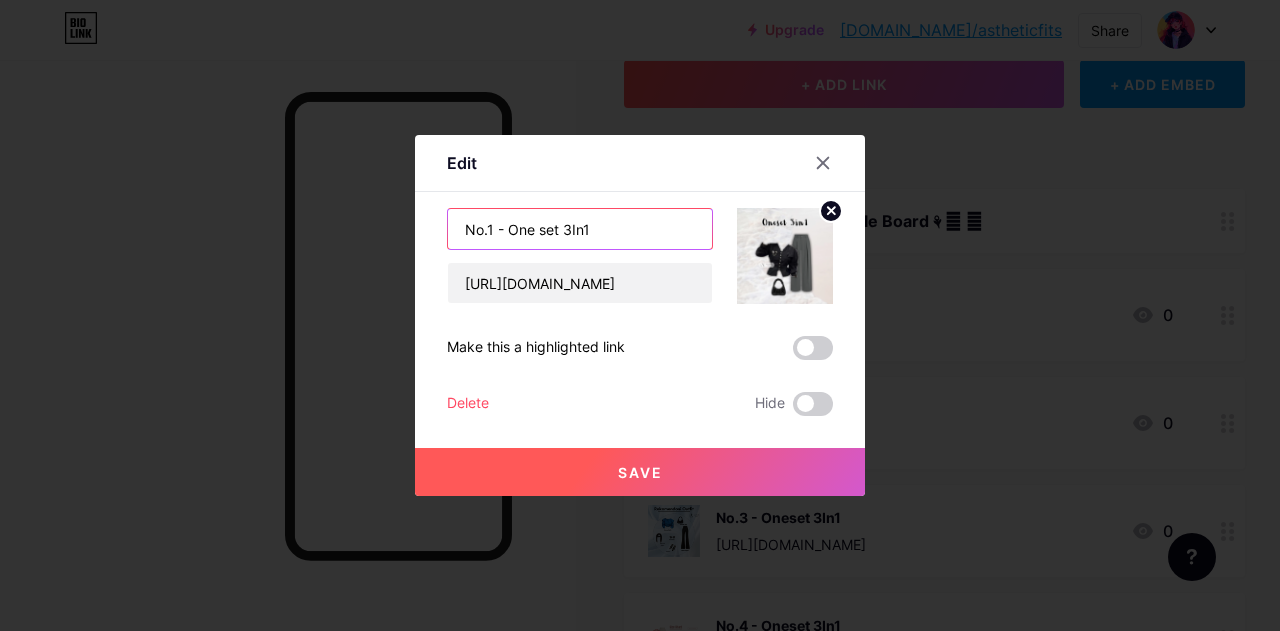 type on "No.1 - One set 3In1" 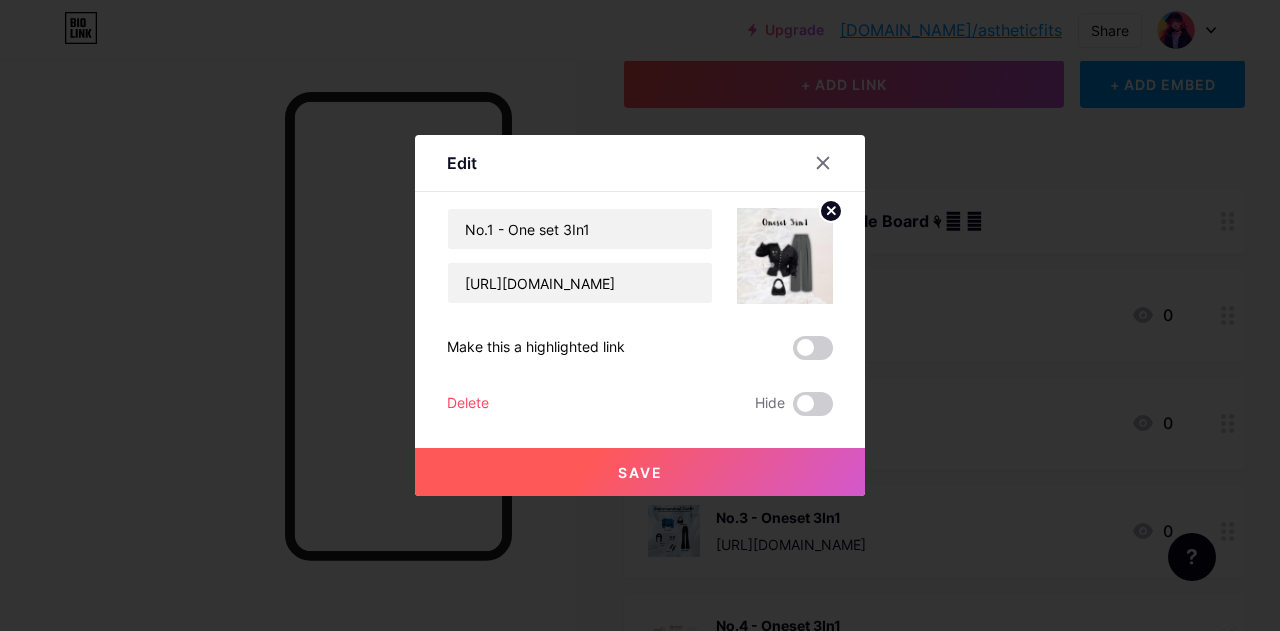 click on "Save" at bounding box center [640, 472] 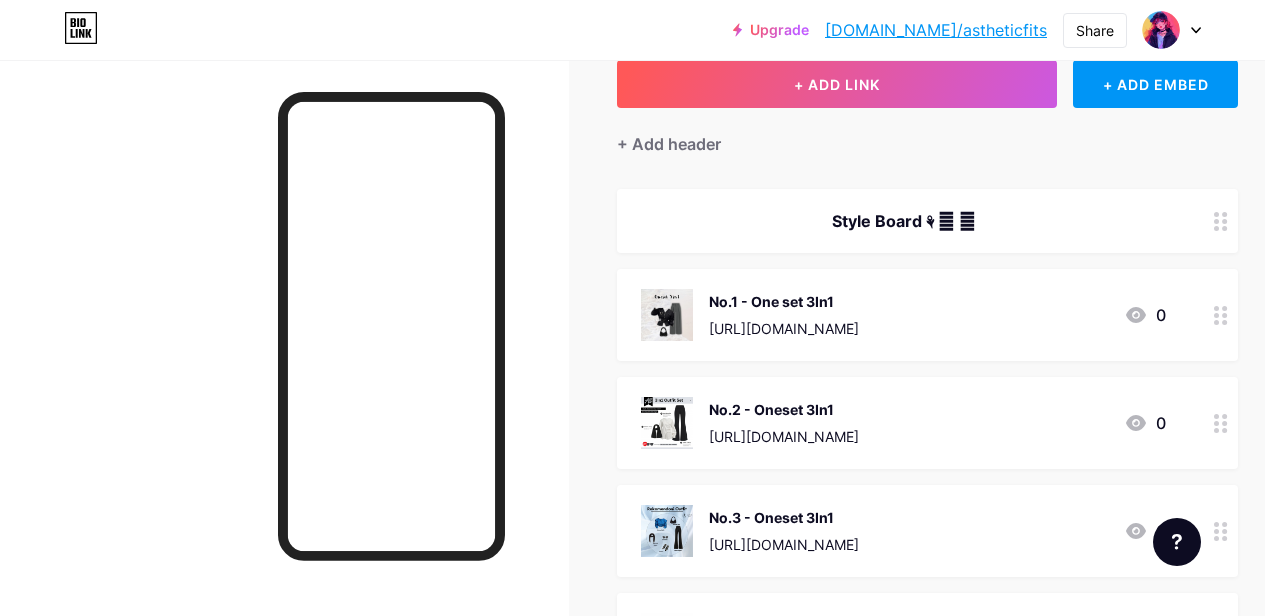 click 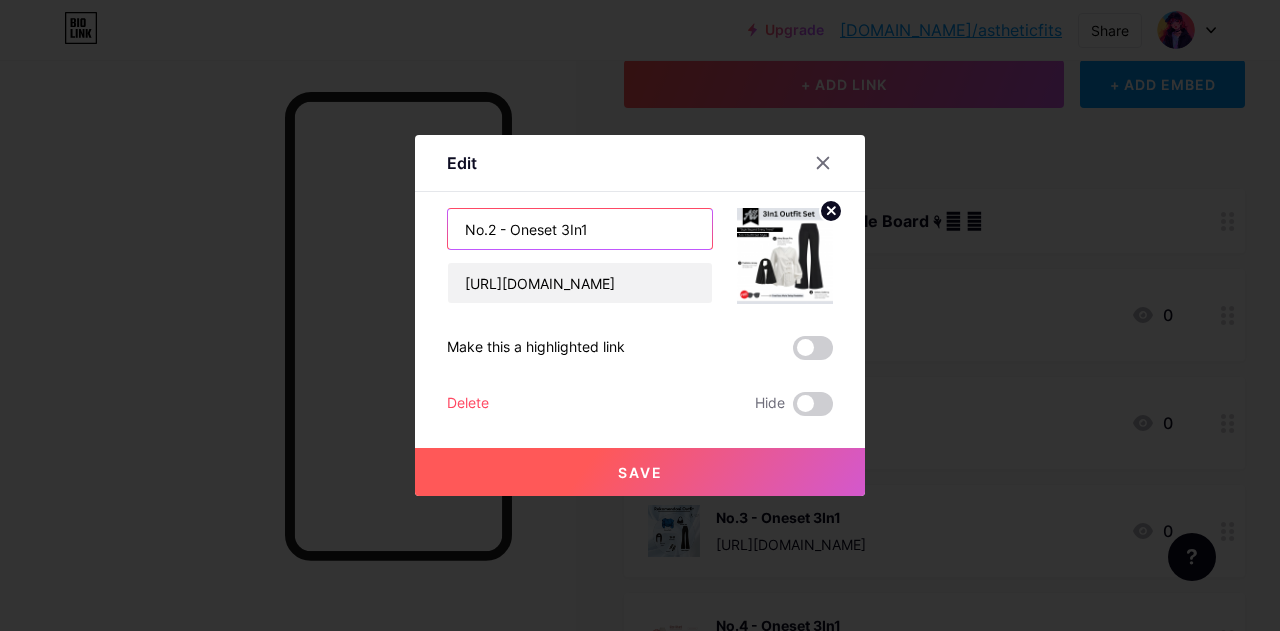 click on "No.2 - Oneset 3In1" at bounding box center [580, 229] 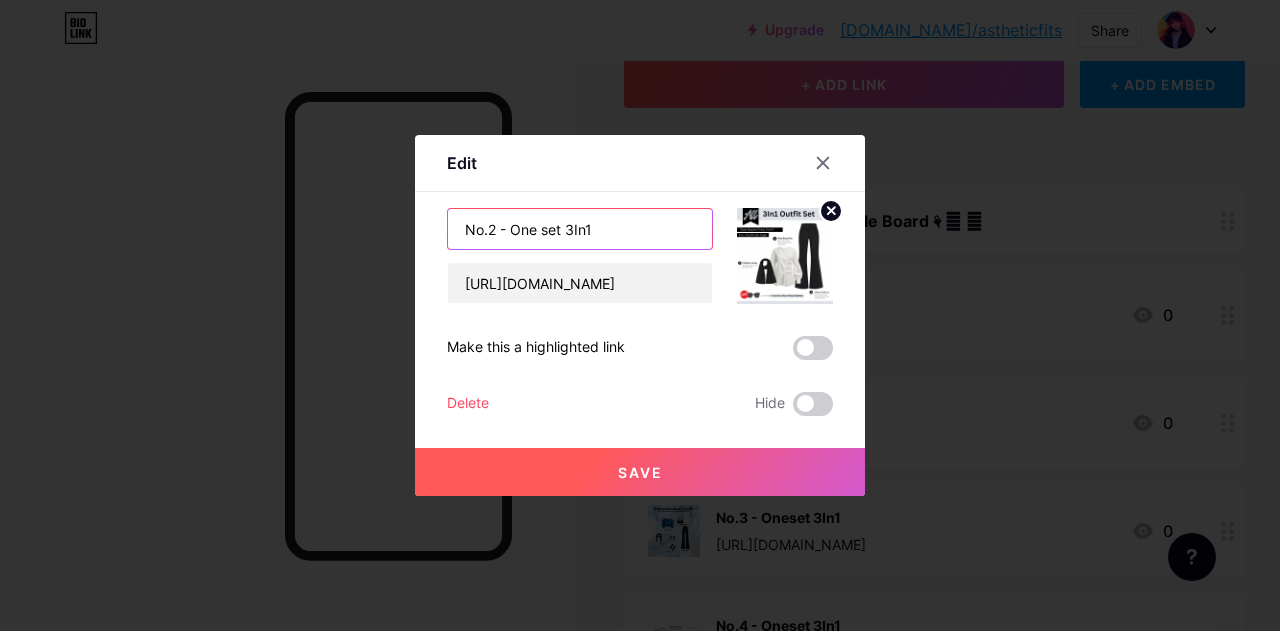 type on "No.2 - One set 3In1" 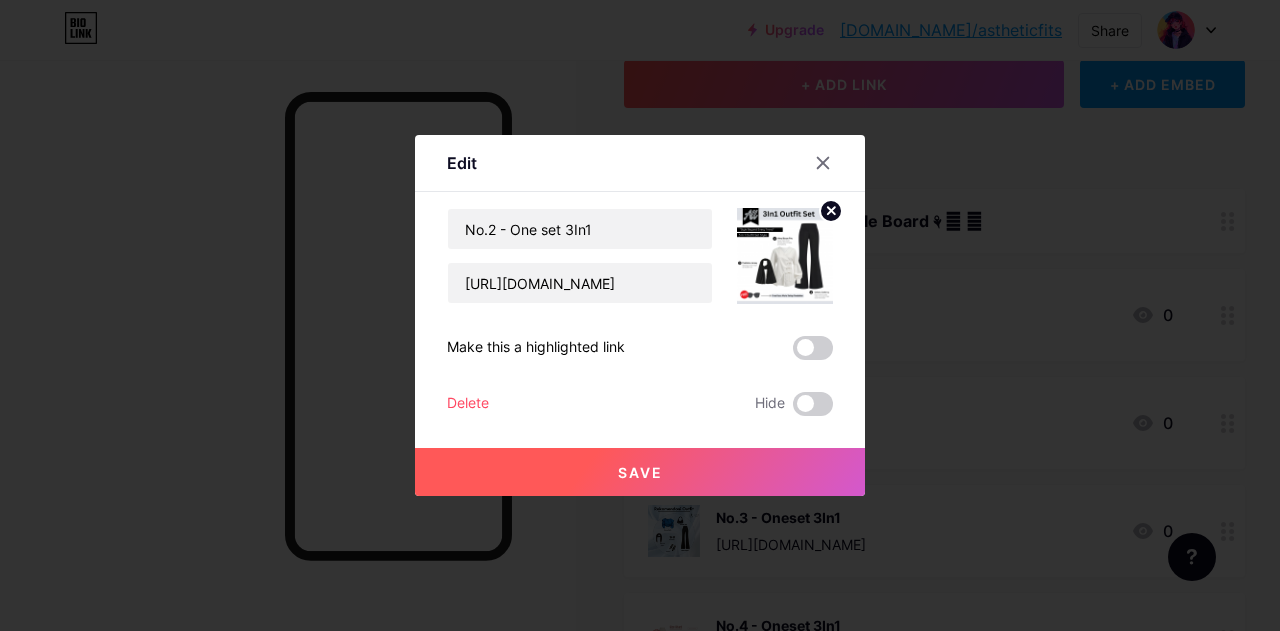 click on "Save" at bounding box center (640, 472) 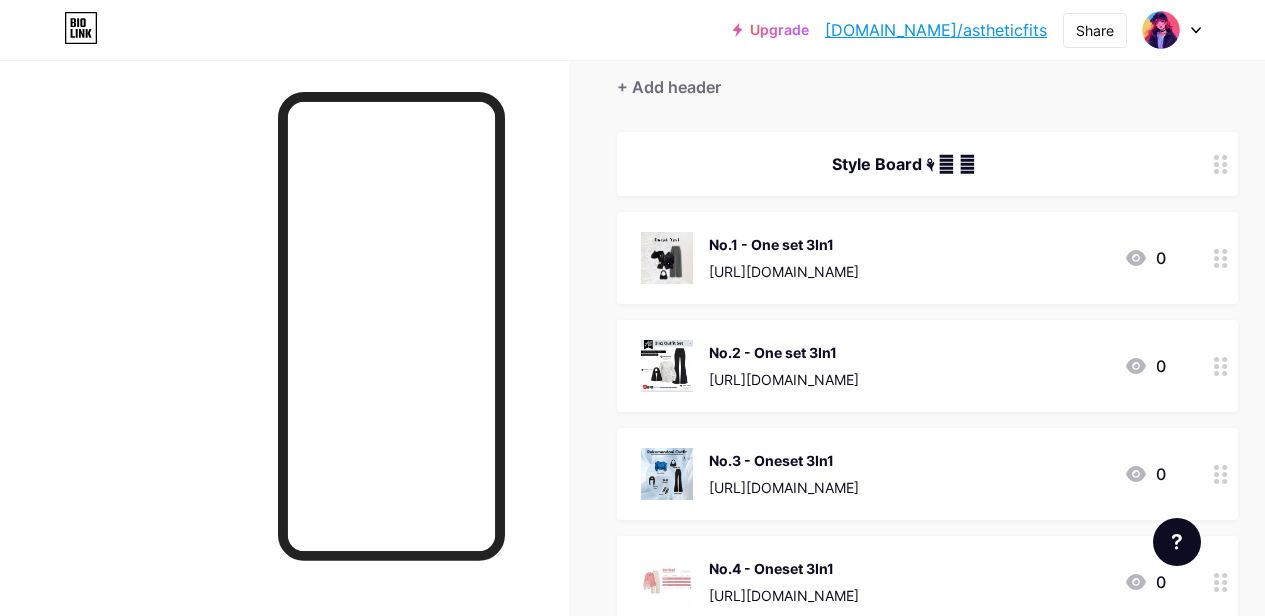 scroll, scrollTop: 218, scrollLeft: 0, axis: vertical 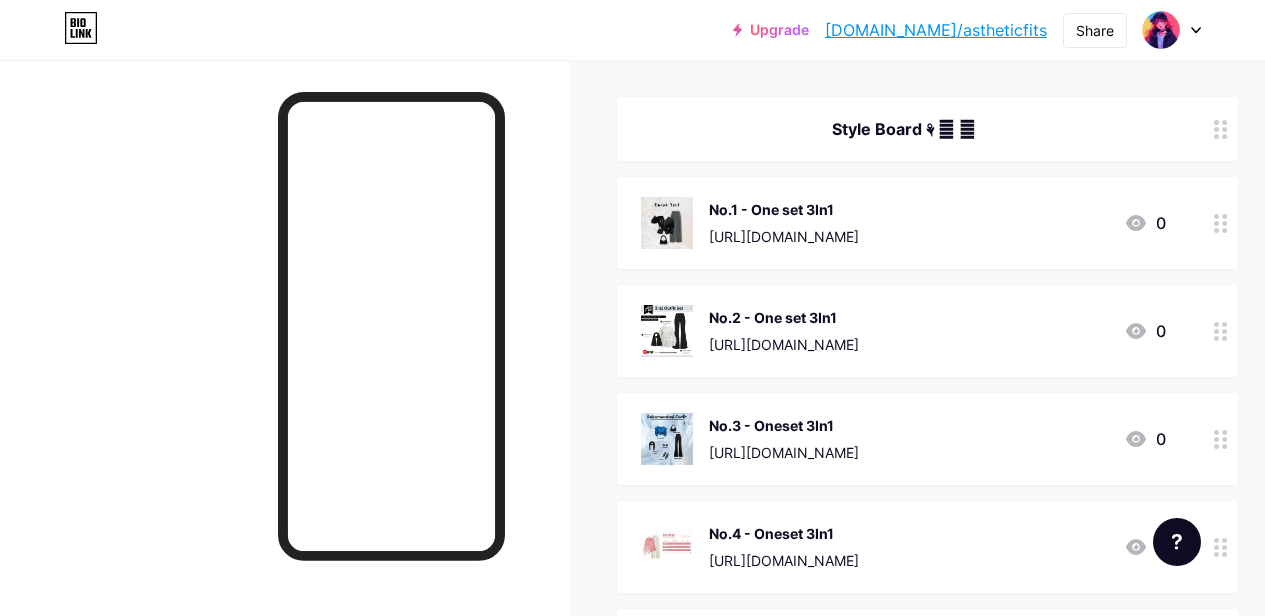 click at bounding box center [1221, 439] 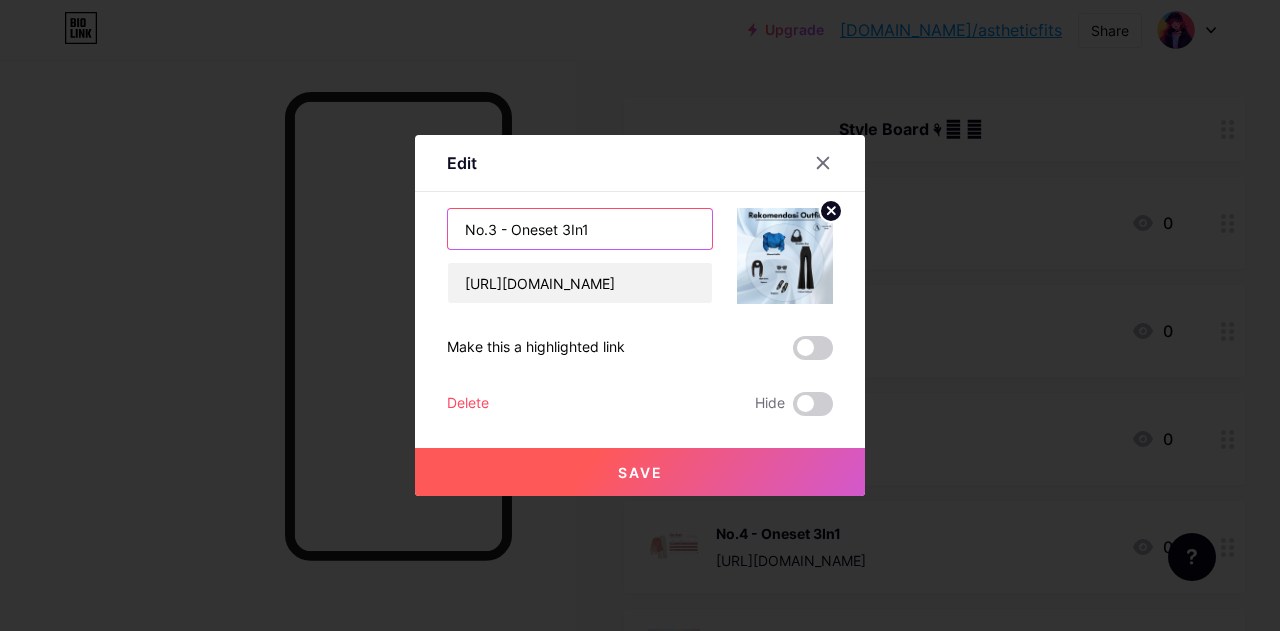 click on "No.3 - Oneset 3In1" at bounding box center [580, 229] 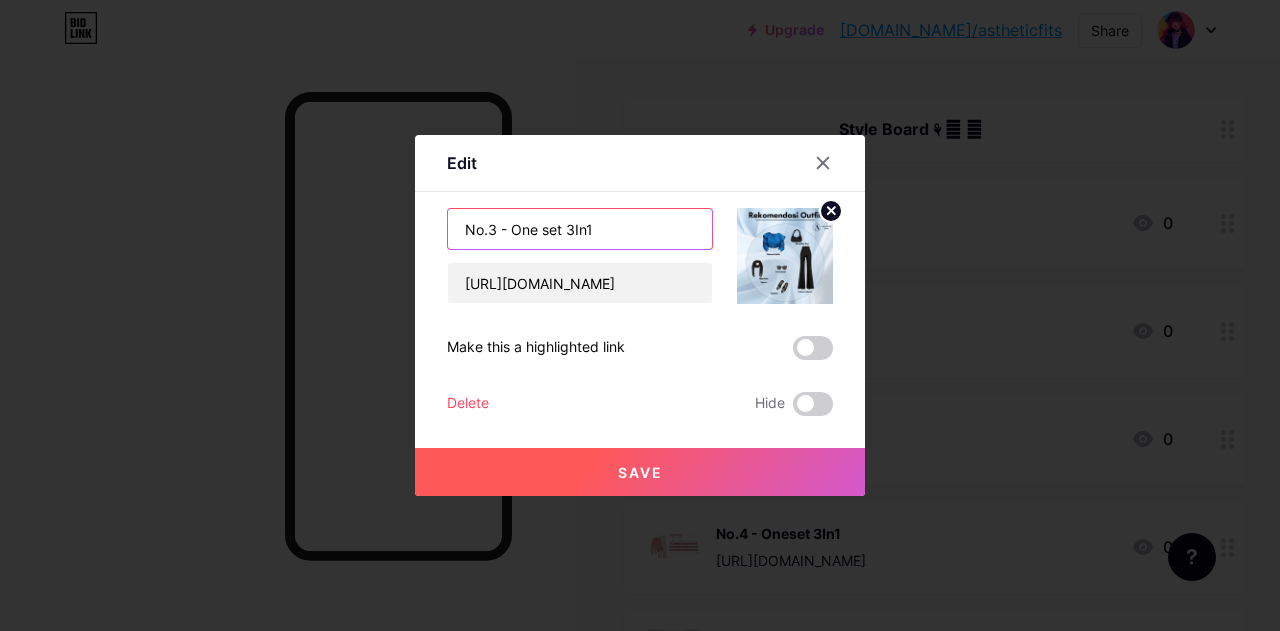 type on "No.3 - One set 3In1" 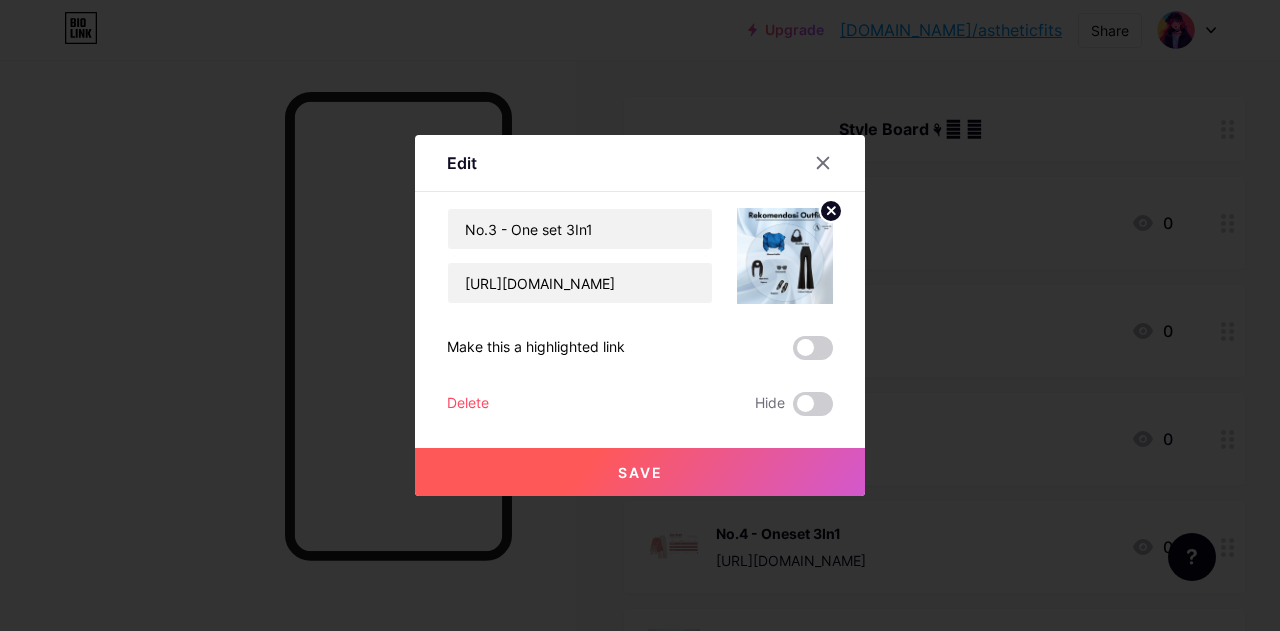 click on "Save" at bounding box center [640, 472] 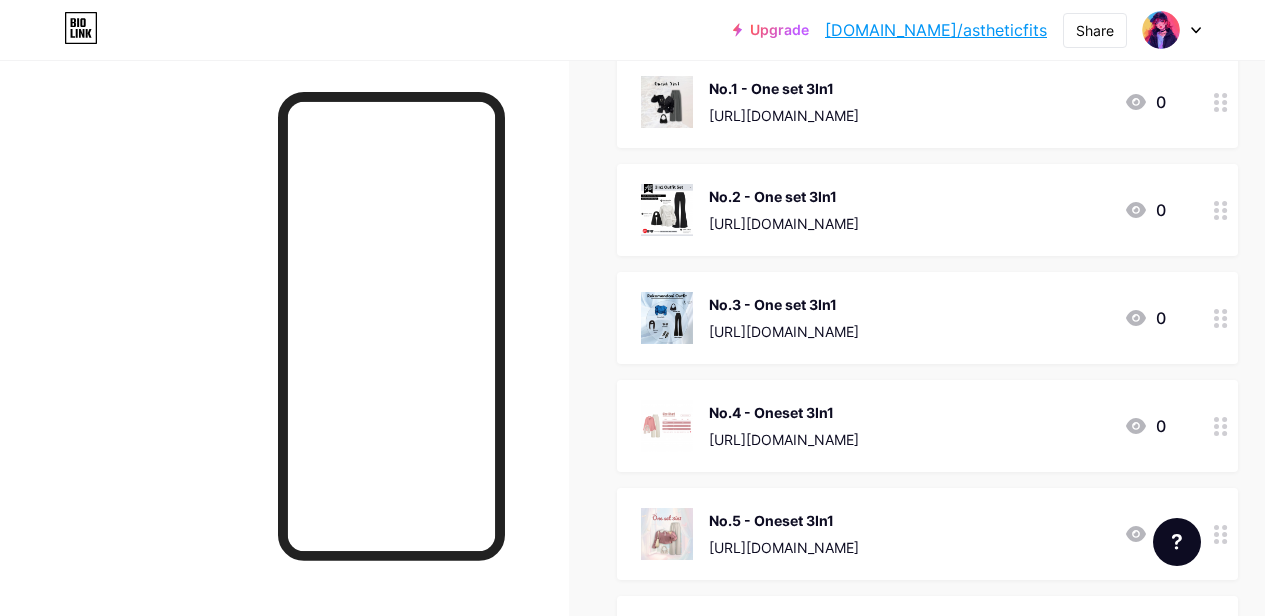 scroll, scrollTop: 354, scrollLeft: 0, axis: vertical 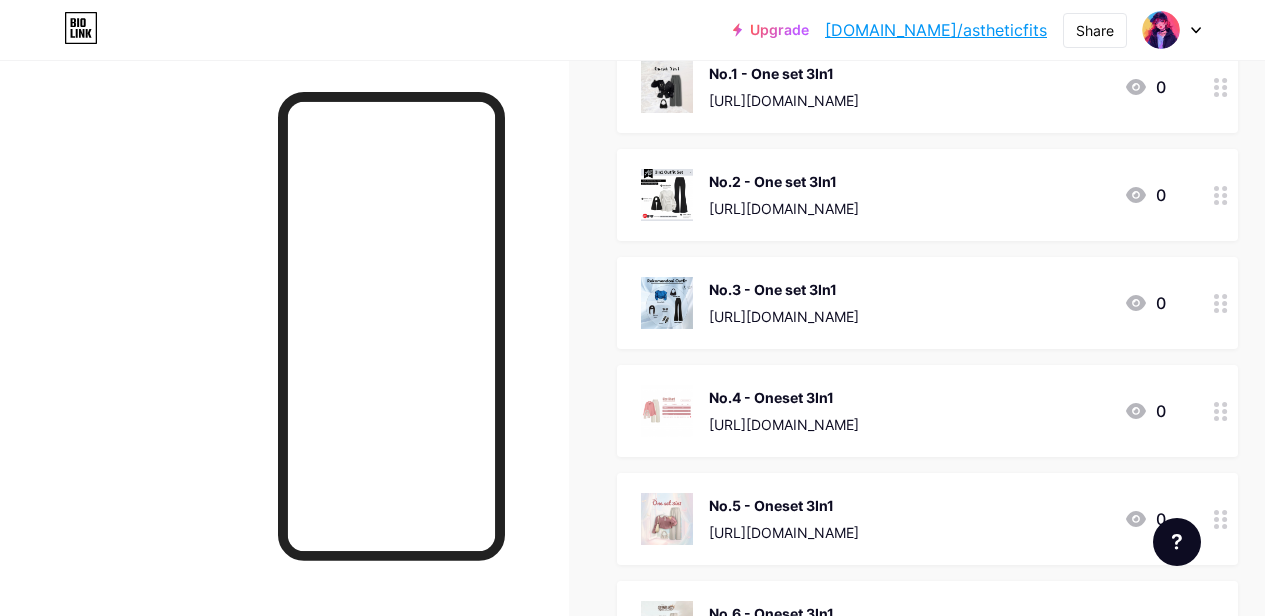 click at bounding box center [1221, 411] 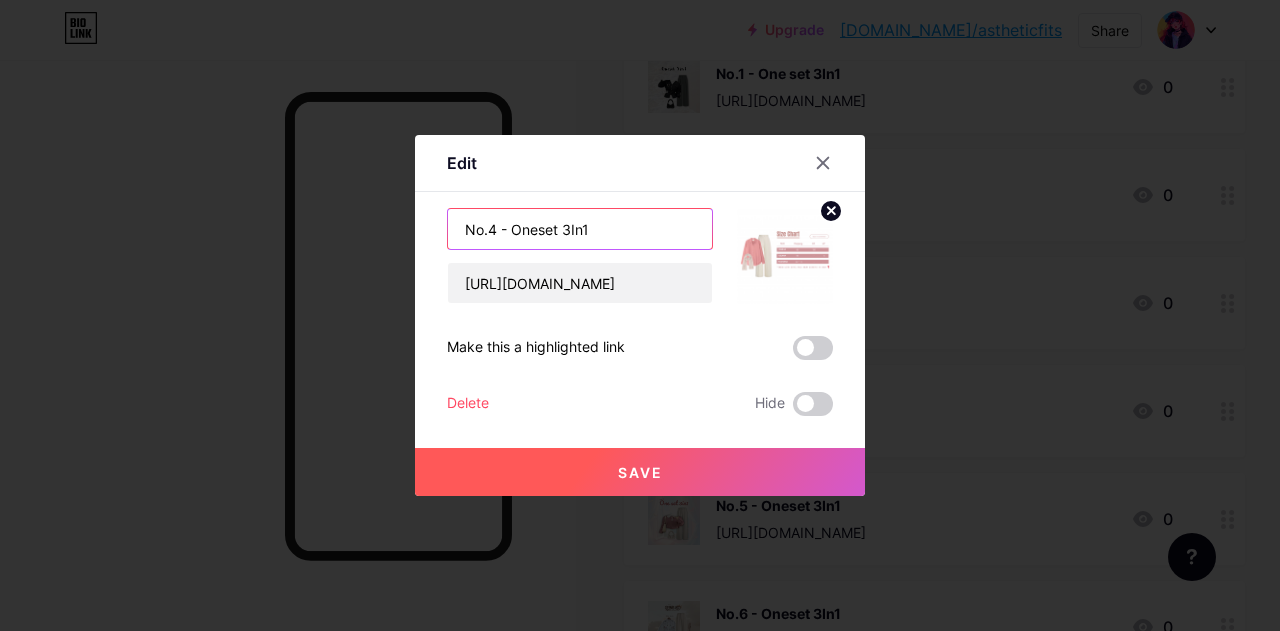 click on "No.4 - Oneset 3In1" at bounding box center [580, 229] 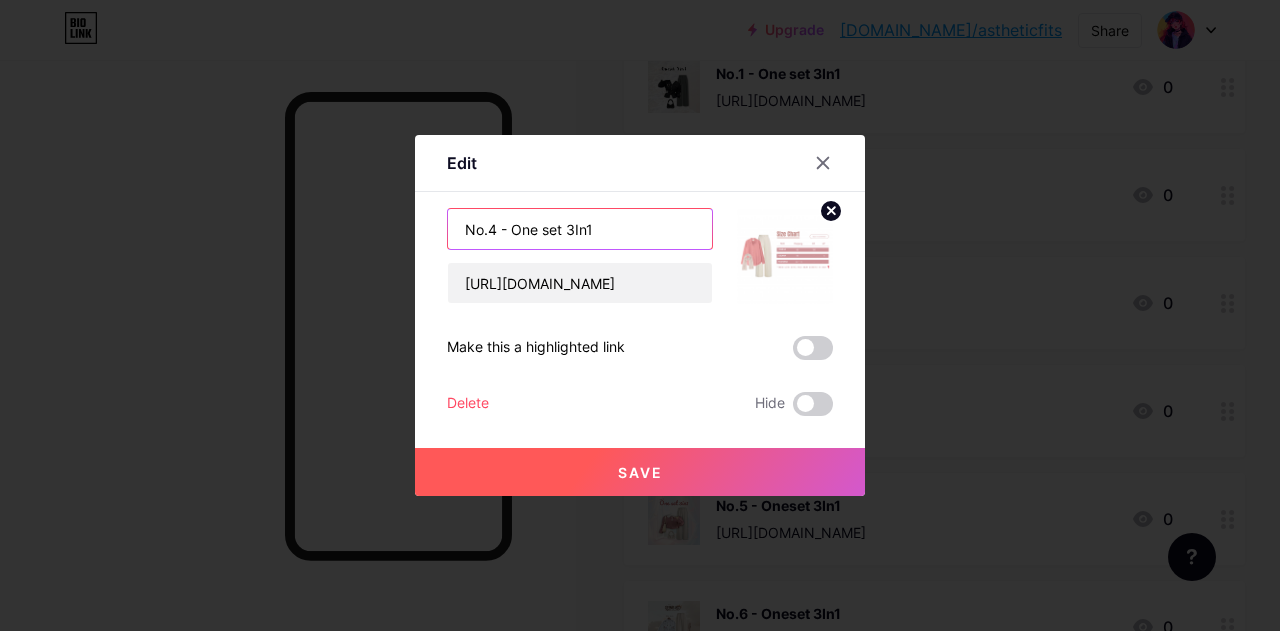 type on "No.4 - One set 3In1" 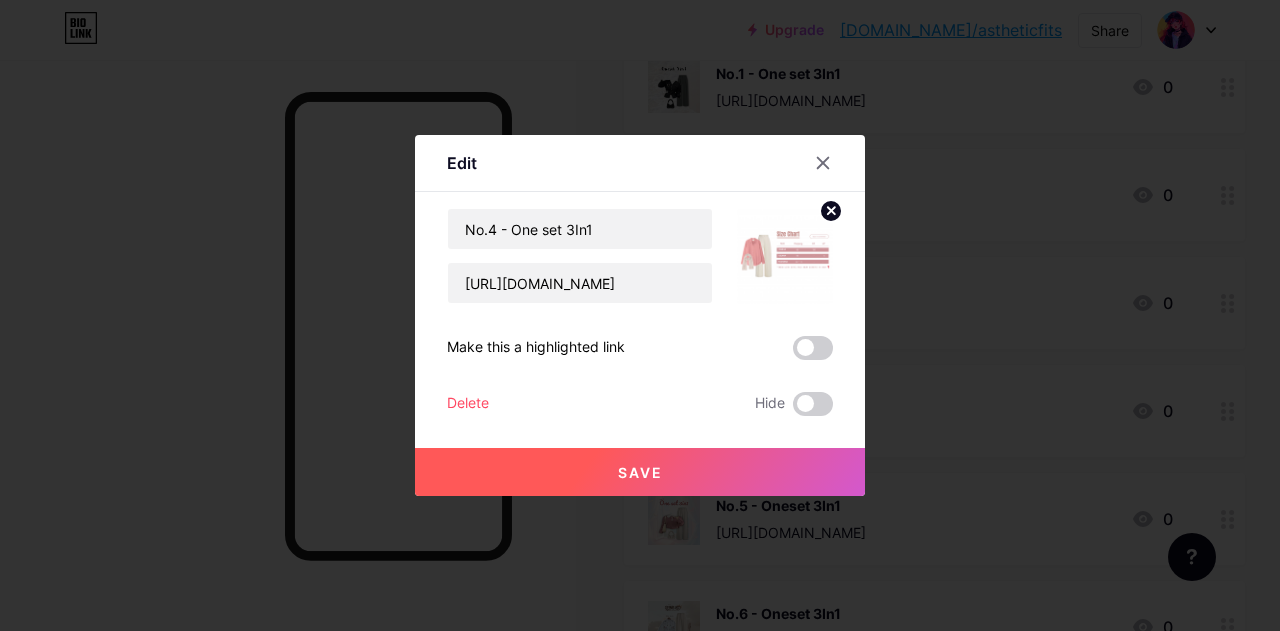 click on "Save" at bounding box center [640, 472] 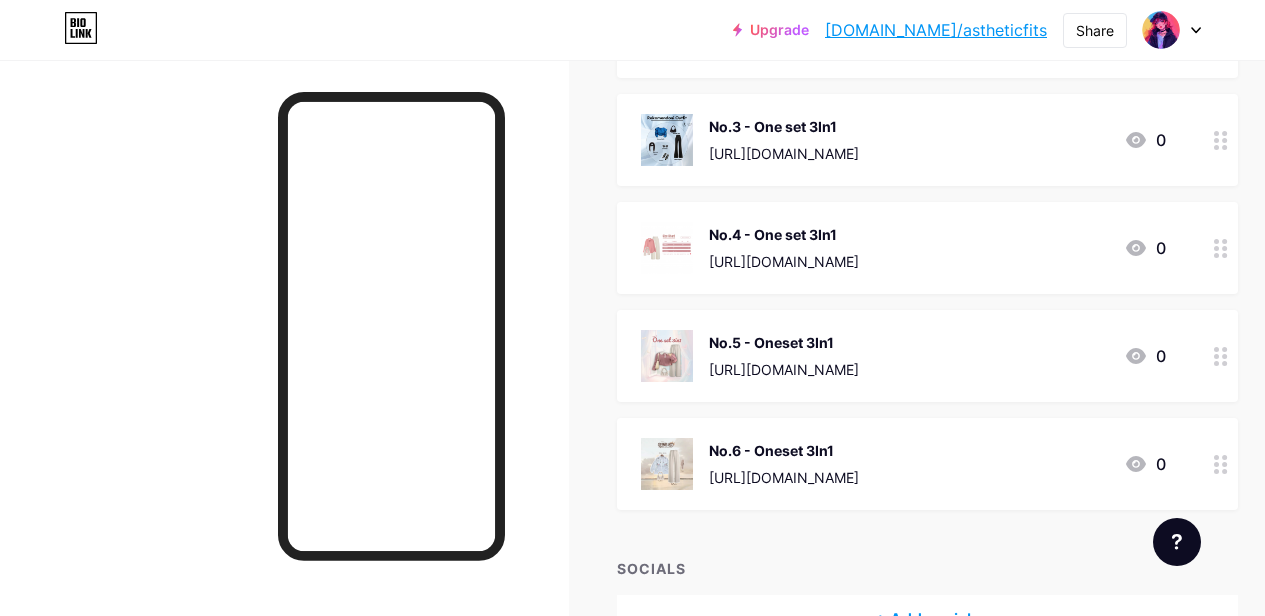 scroll, scrollTop: 519, scrollLeft: 0, axis: vertical 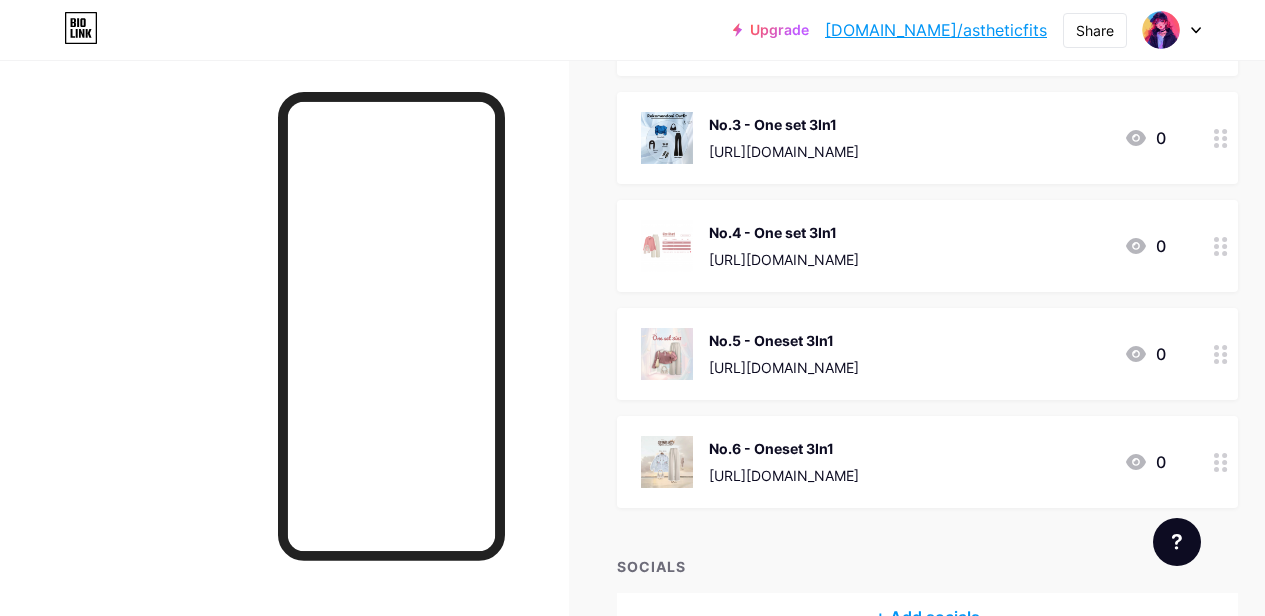 click 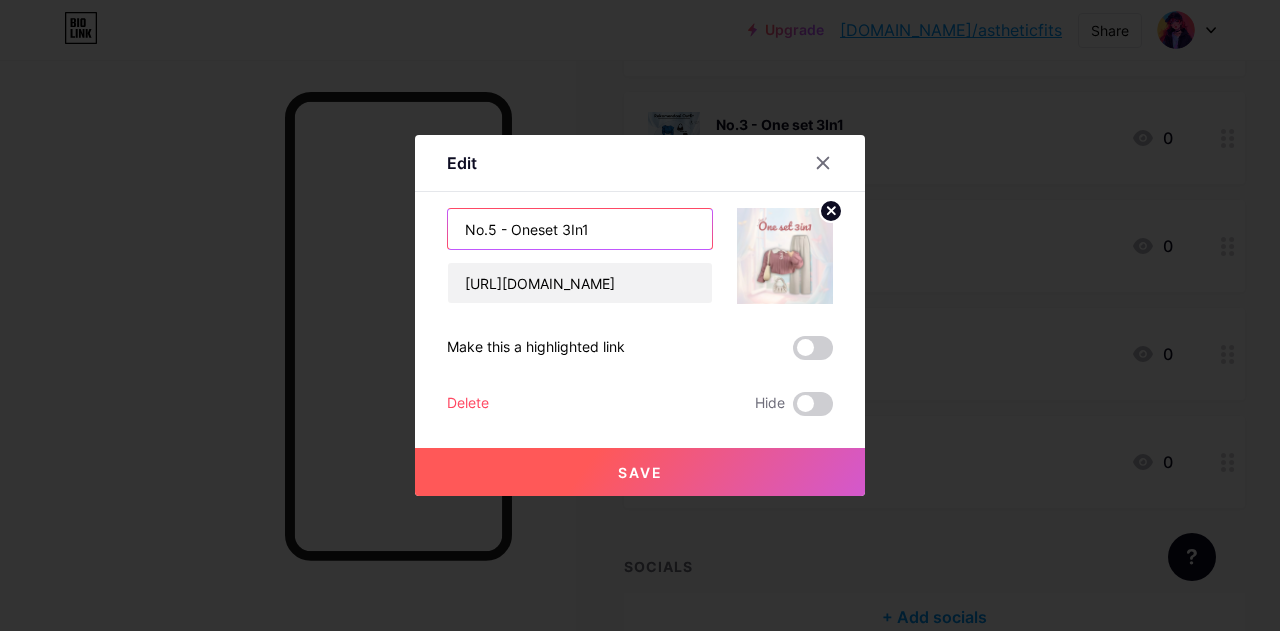 click on "No.5 - Oneset 3In1" at bounding box center [580, 229] 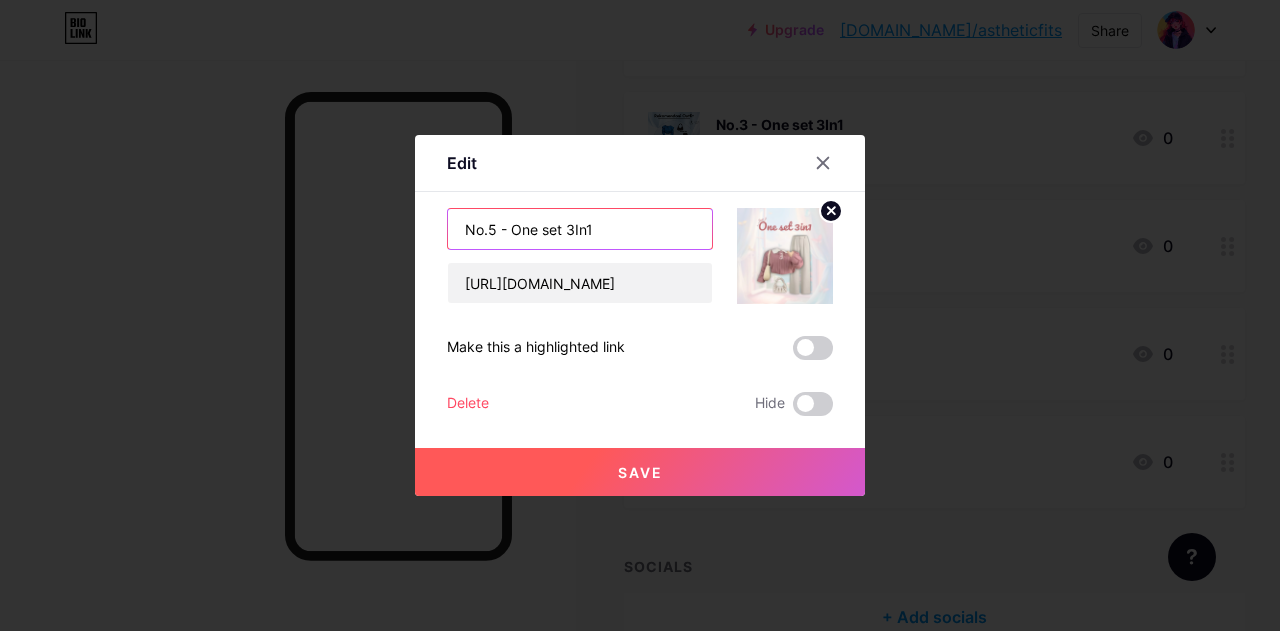 type on "No.5 - One set 3In1" 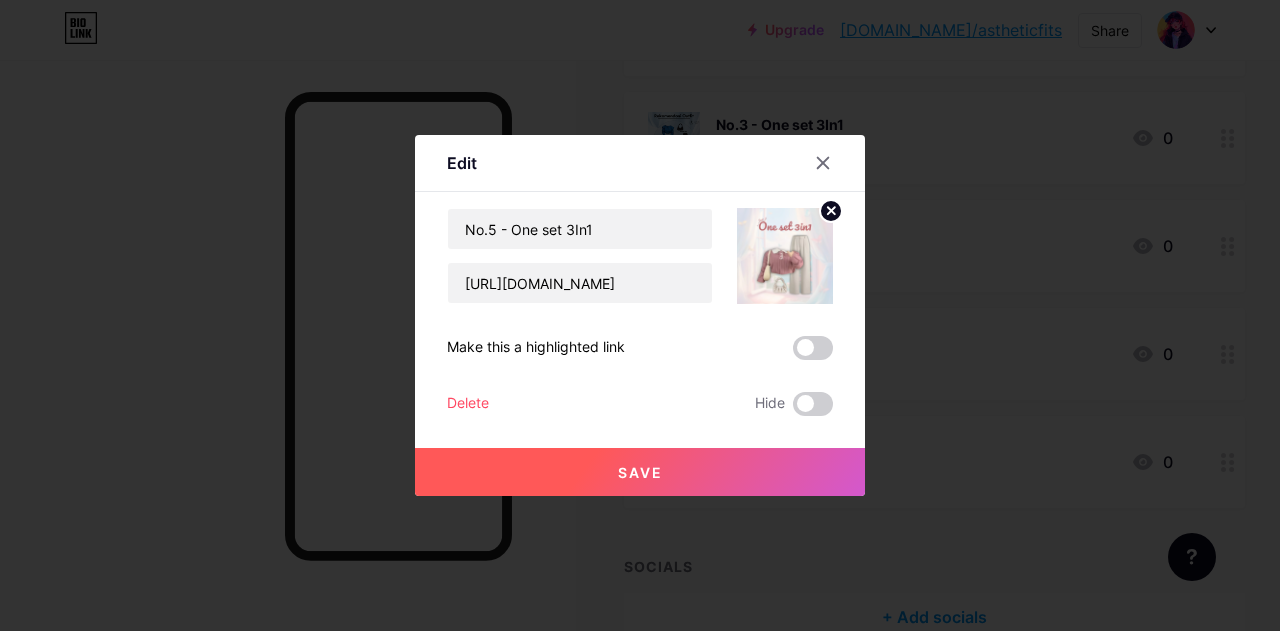 click on "Save" at bounding box center [640, 472] 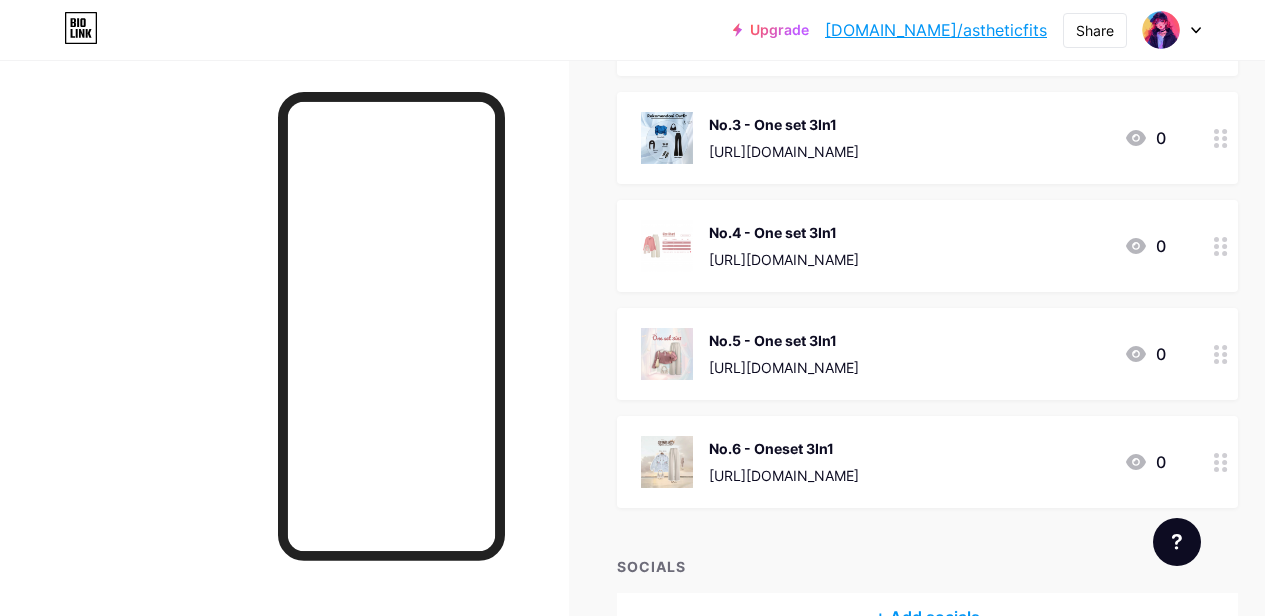 click 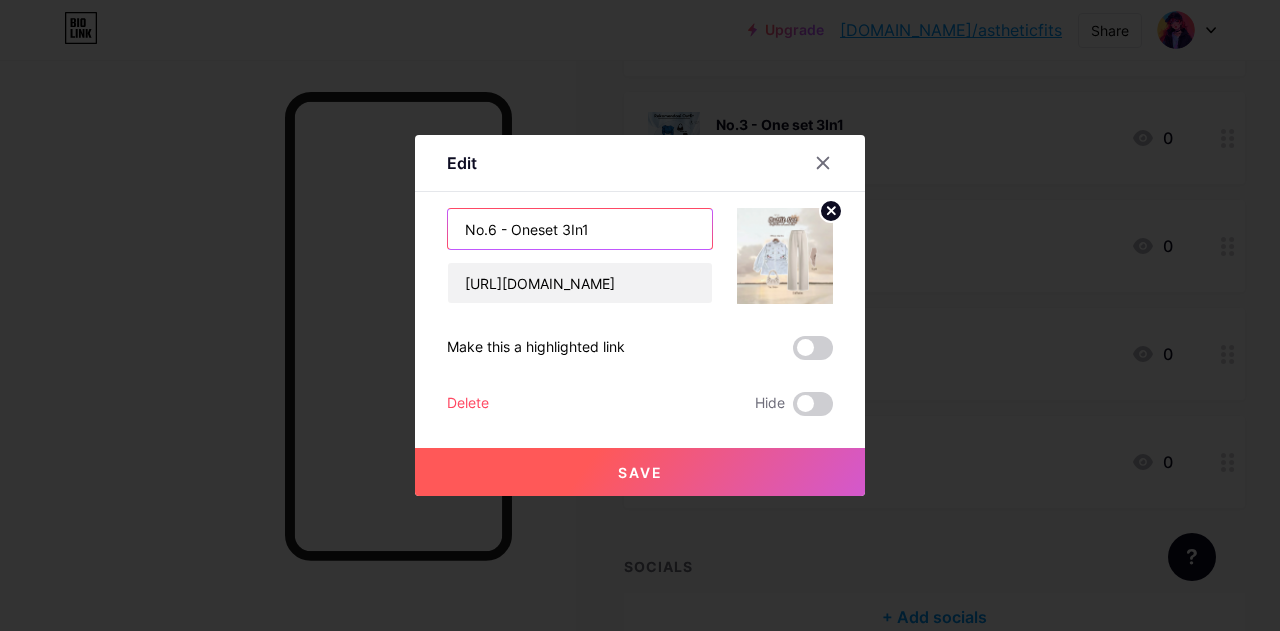 click on "No.6 - Oneset 3In1" at bounding box center (580, 229) 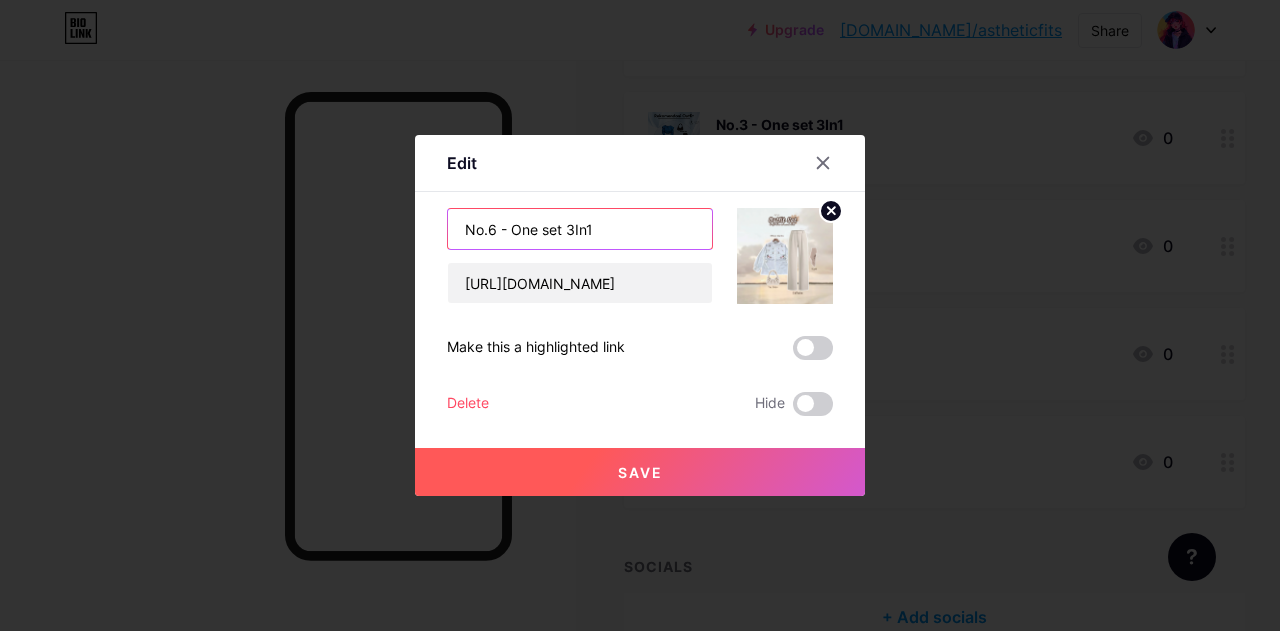 type on "No.6 - One set 3In1" 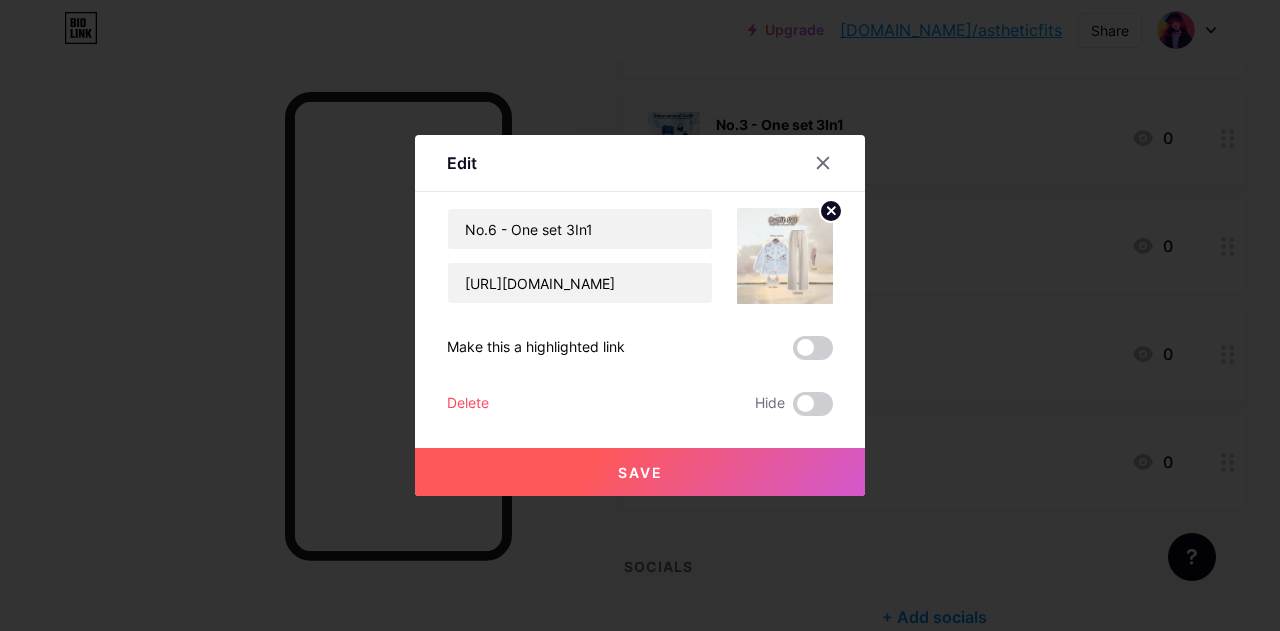 click on "Save" at bounding box center (640, 472) 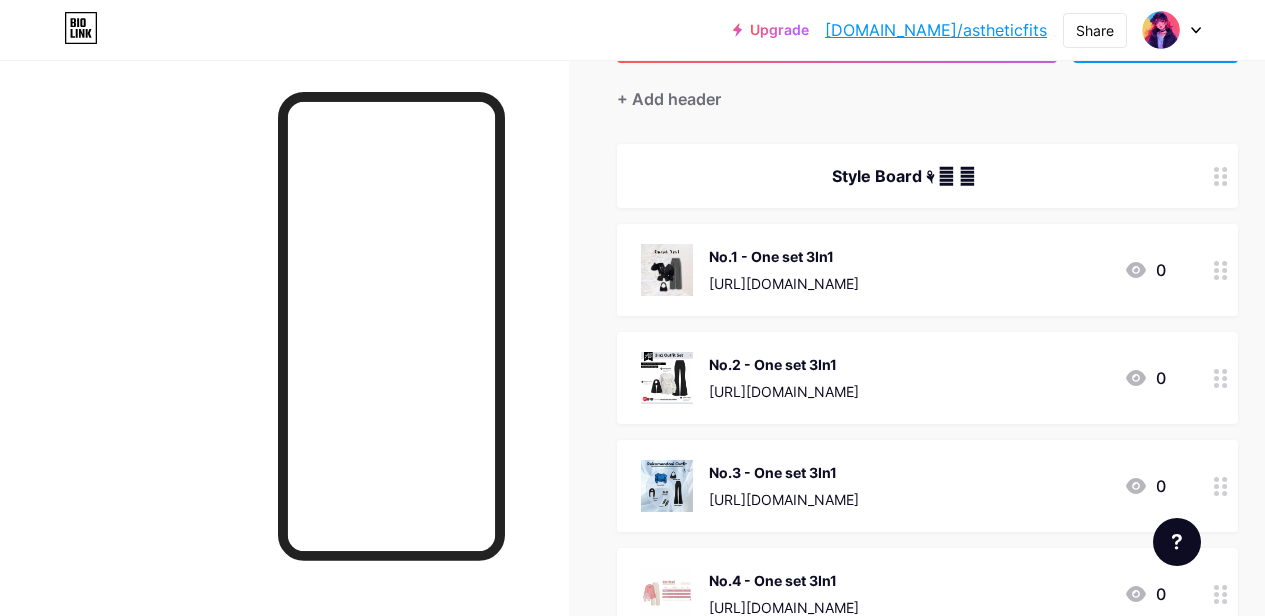 scroll, scrollTop: 0, scrollLeft: 0, axis: both 